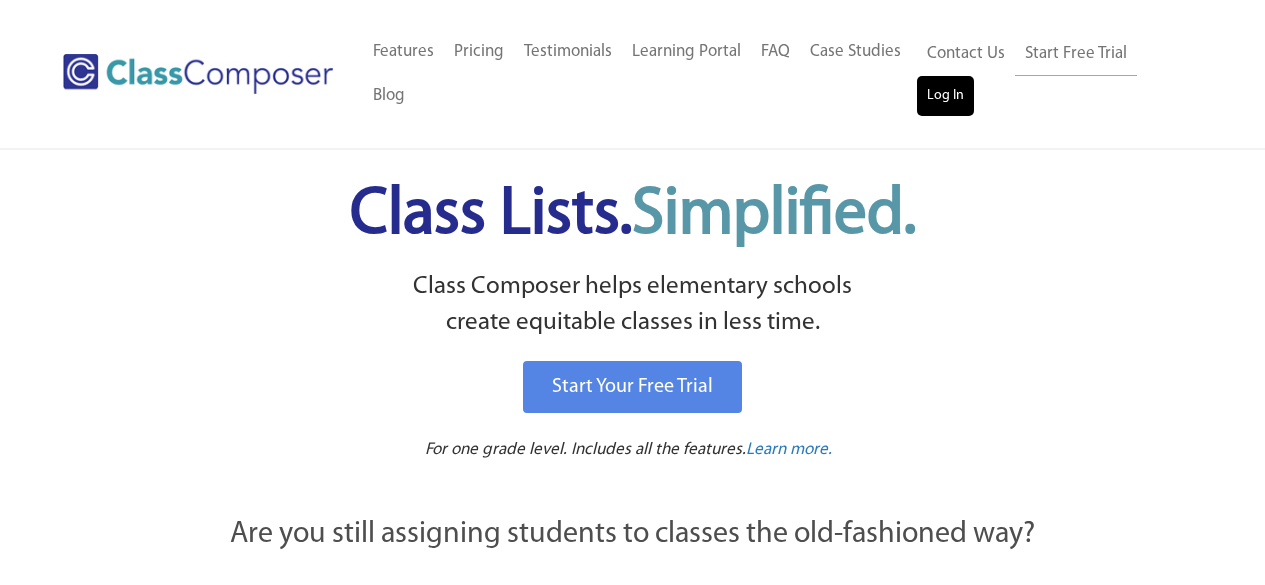 scroll, scrollTop: 0, scrollLeft: 0, axis: both 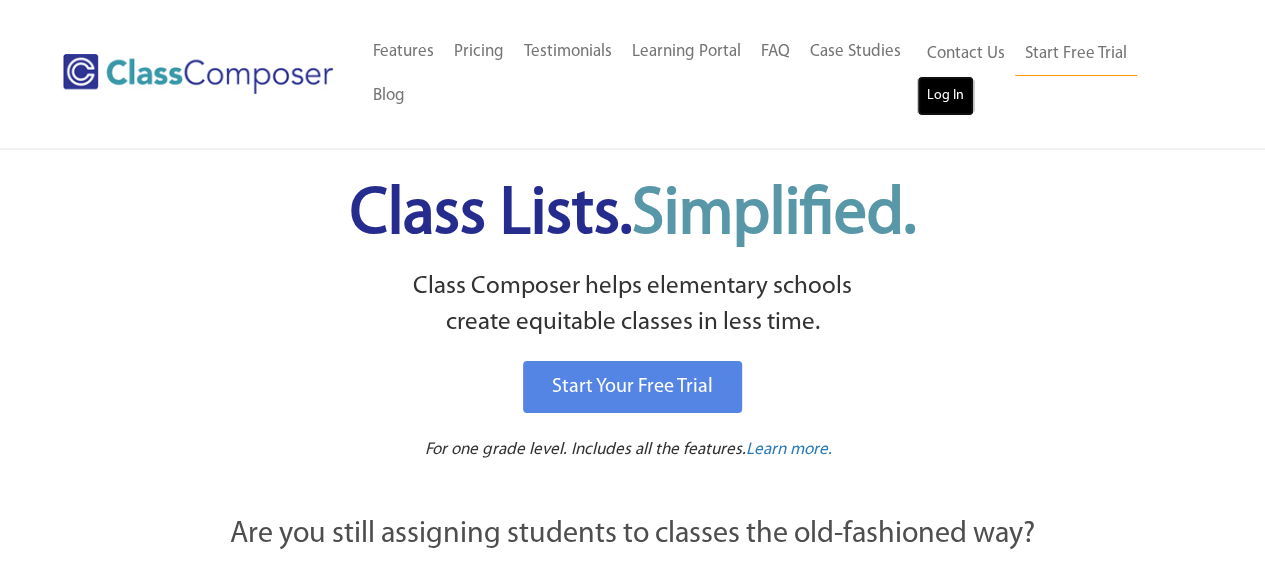 click on "Log In" at bounding box center (945, 96) 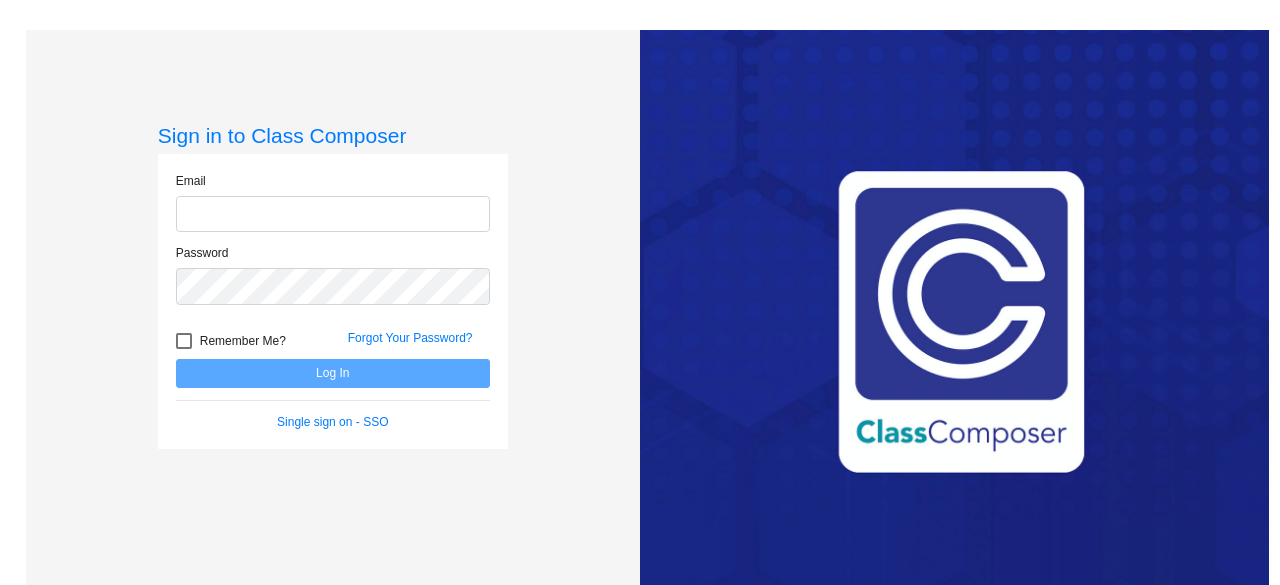 scroll, scrollTop: 0, scrollLeft: 0, axis: both 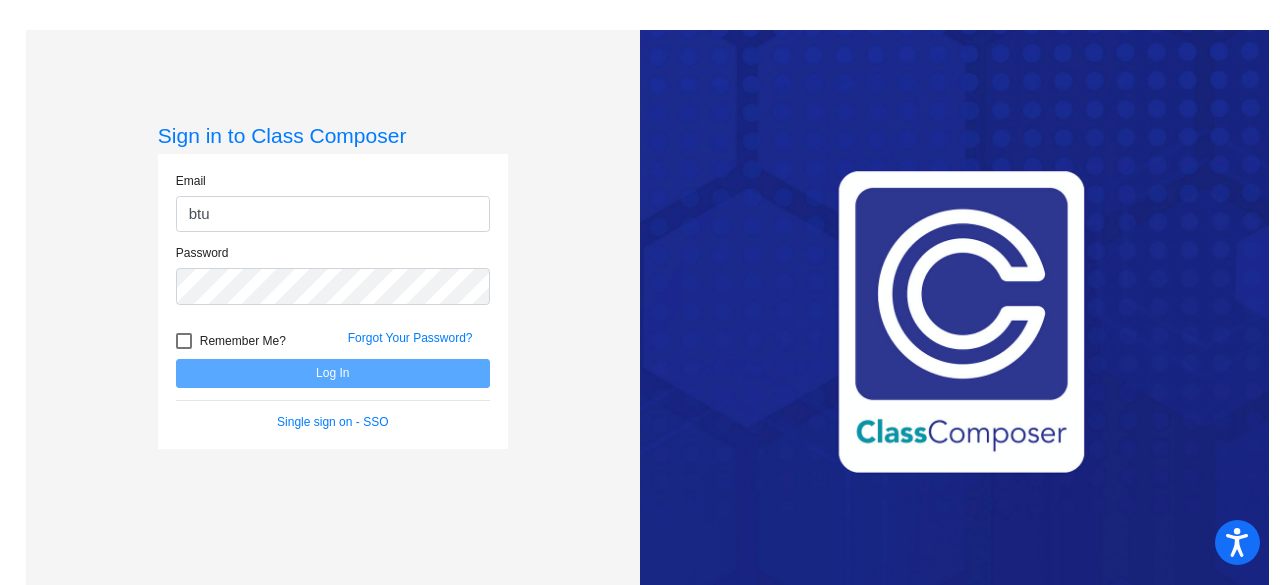 type on "[EMAIL]" 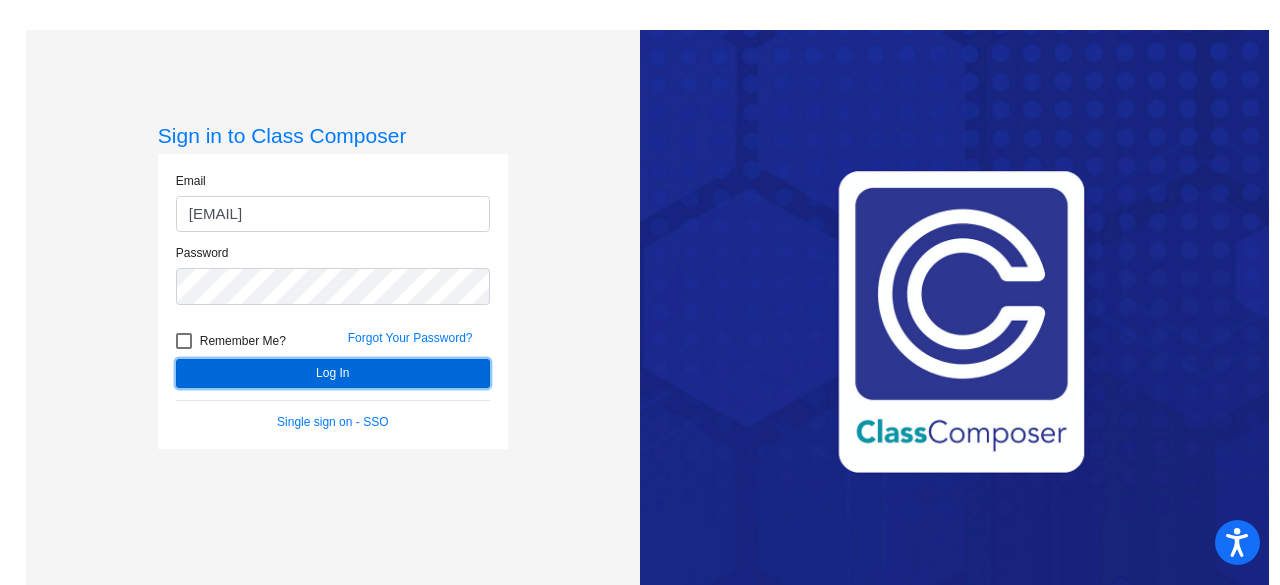 click on "Log In" 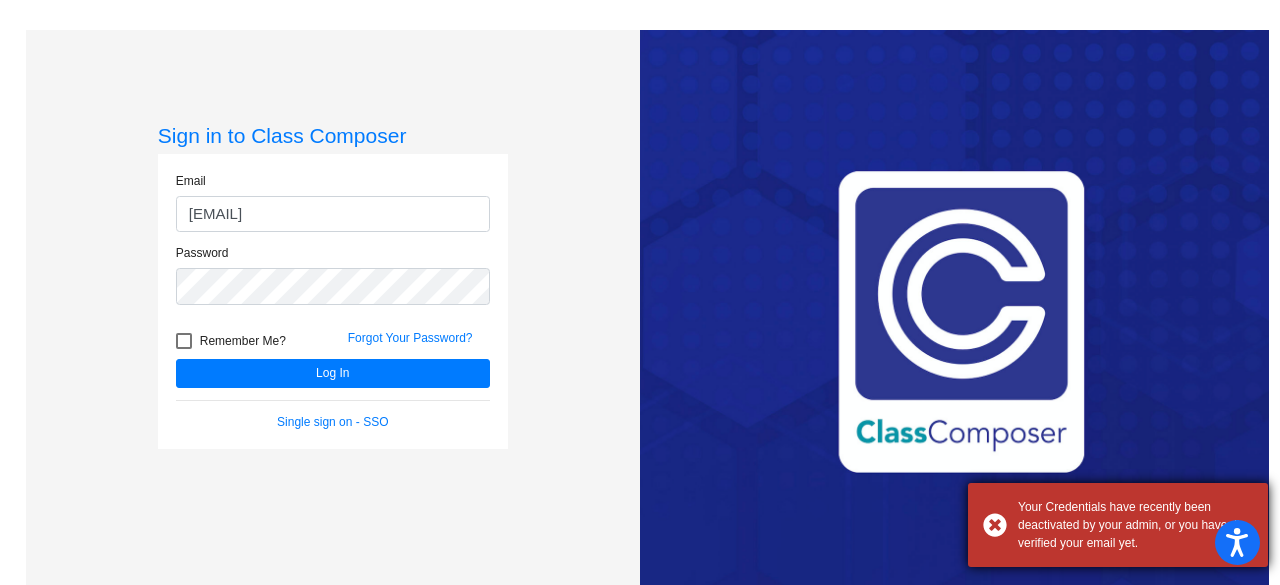 click on "Your Credentials have recently been deactivated by your admin, or you haven’t verified your email yet." at bounding box center (1118, 525) 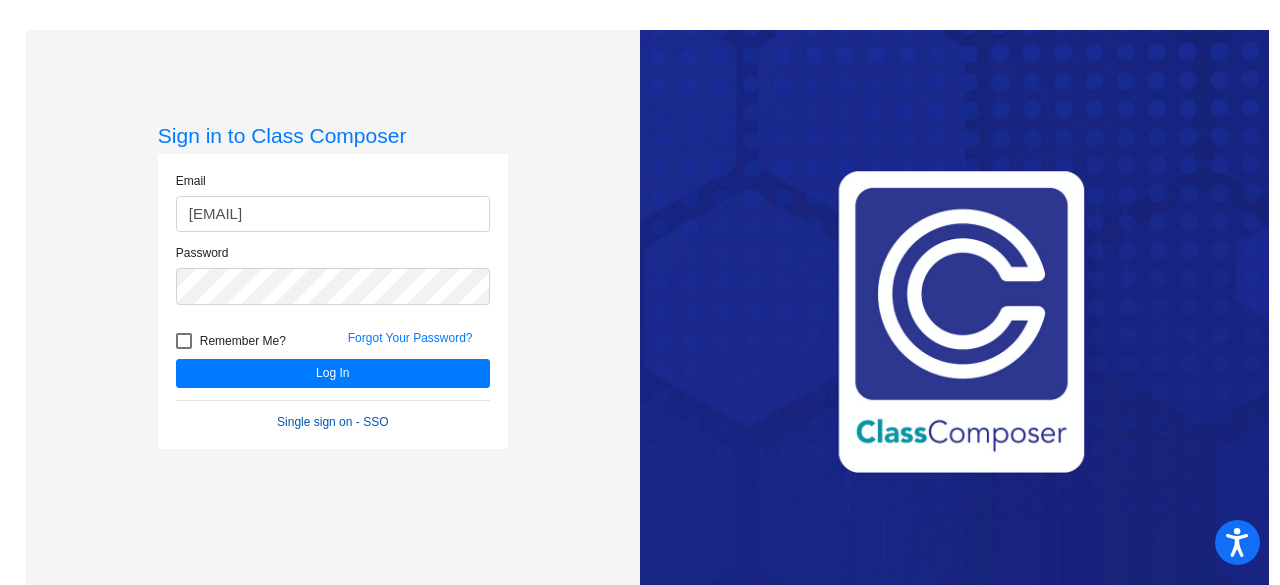click on "Single sign on - SSO" 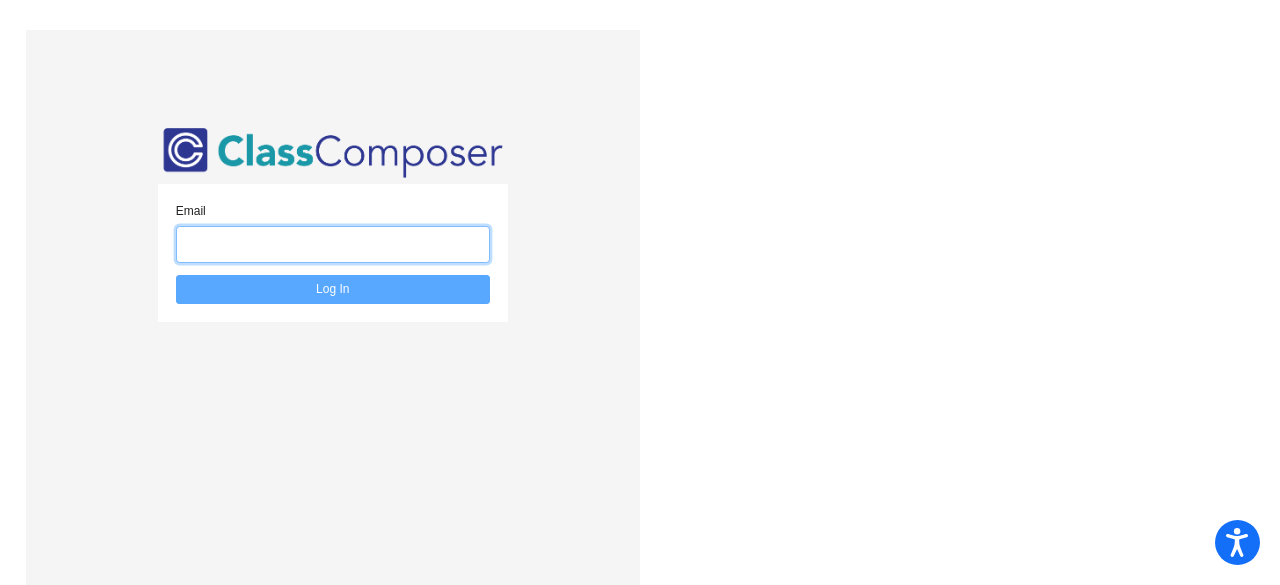 click 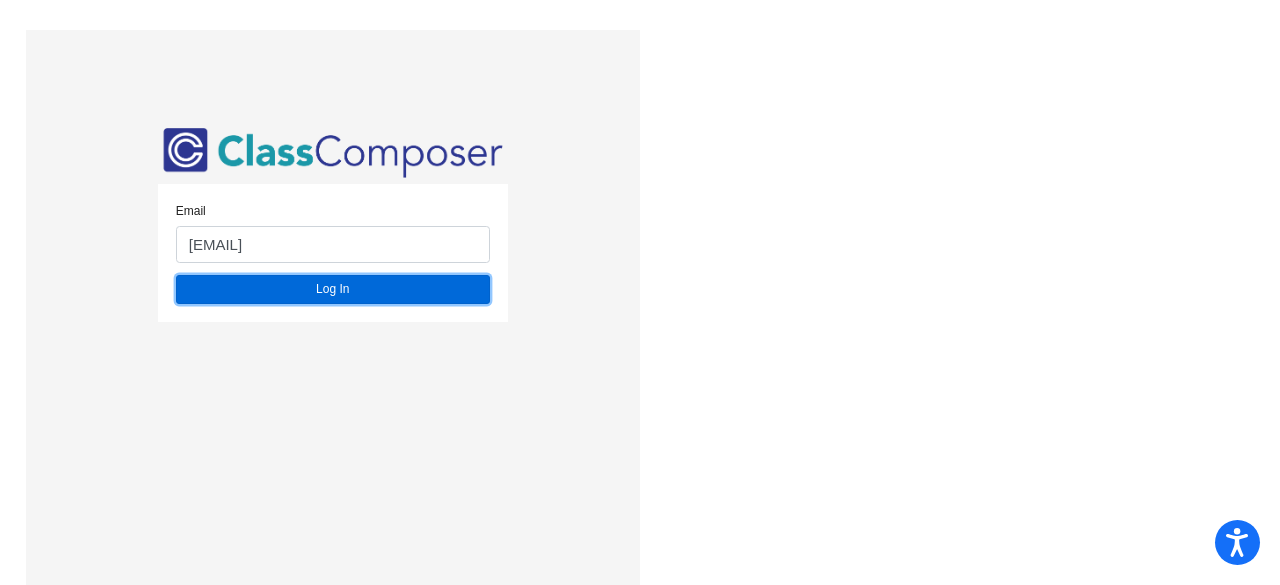 click on "Log In" 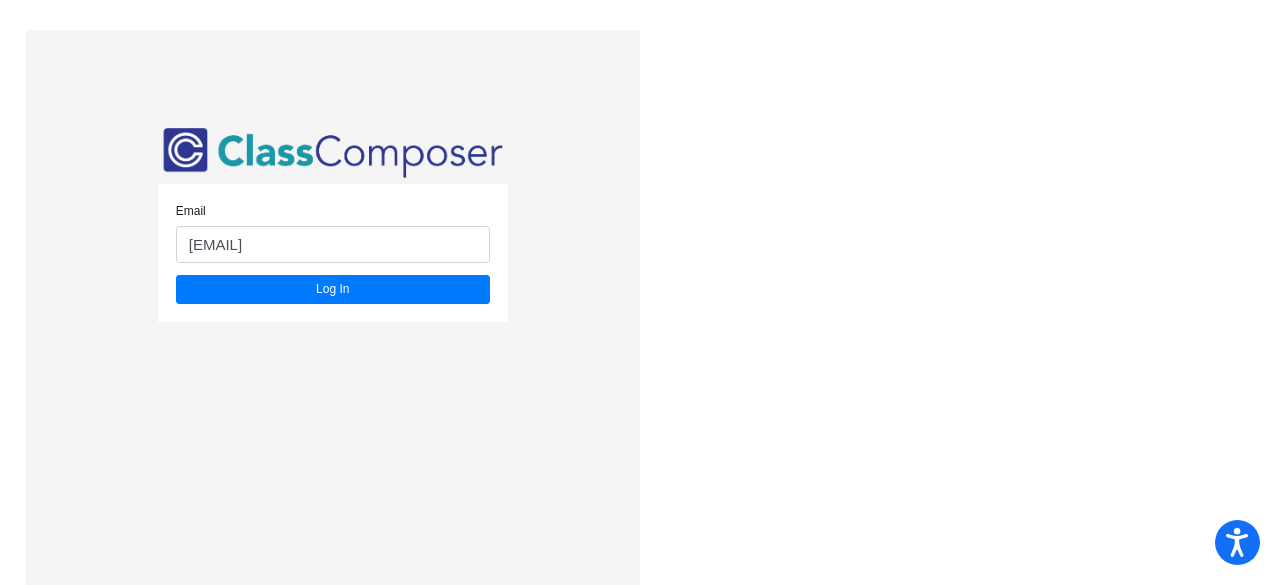 click on "Email [EMAIL]  Log In" 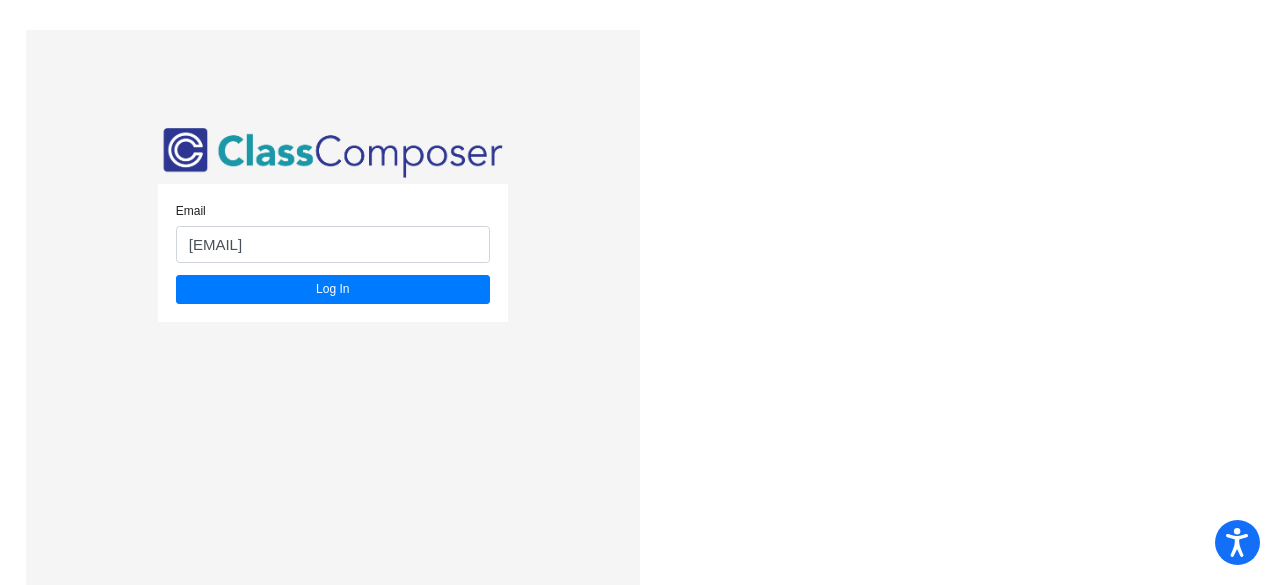 click on "Email [EMAIL]  Log In" 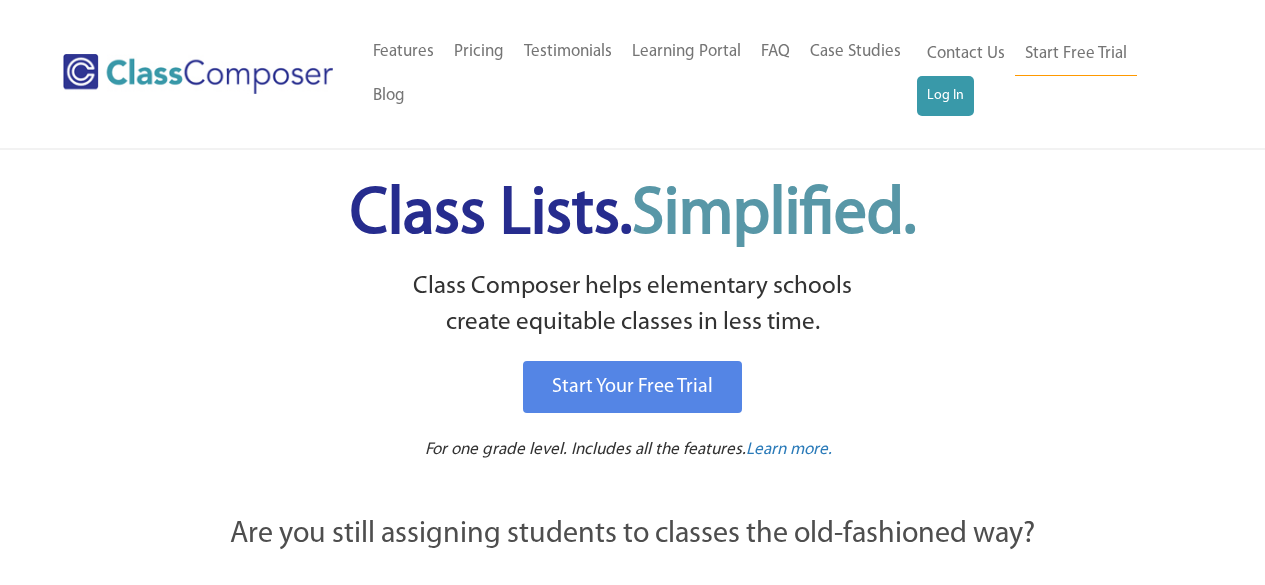 scroll, scrollTop: 0, scrollLeft: 0, axis: both 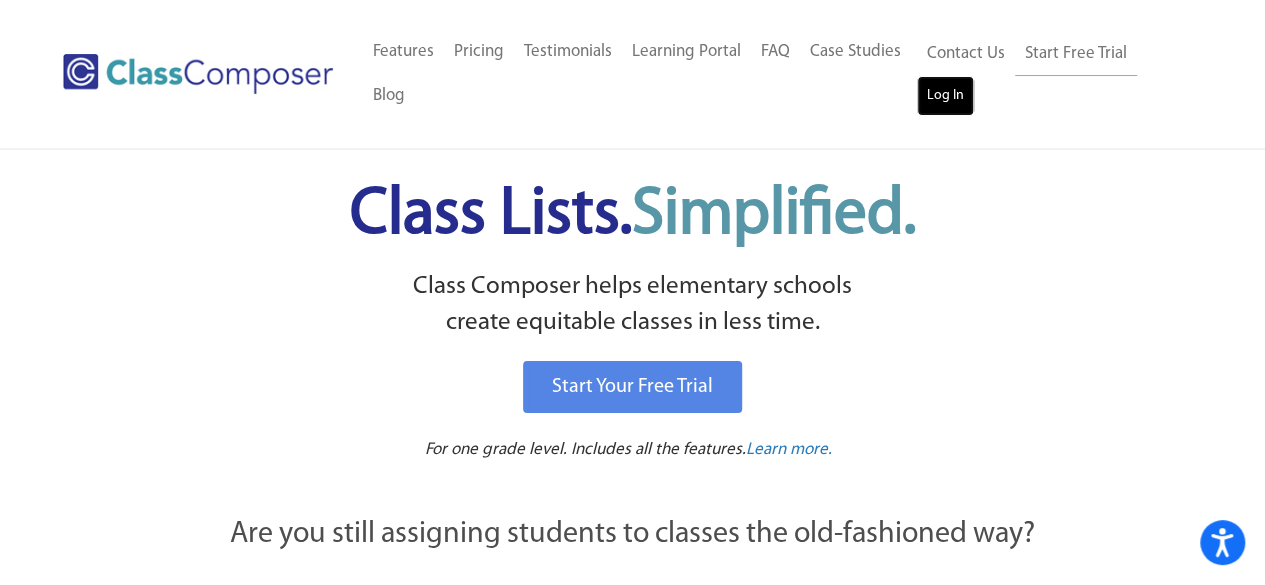 click on "Log In" at bounding box center [945, 96] 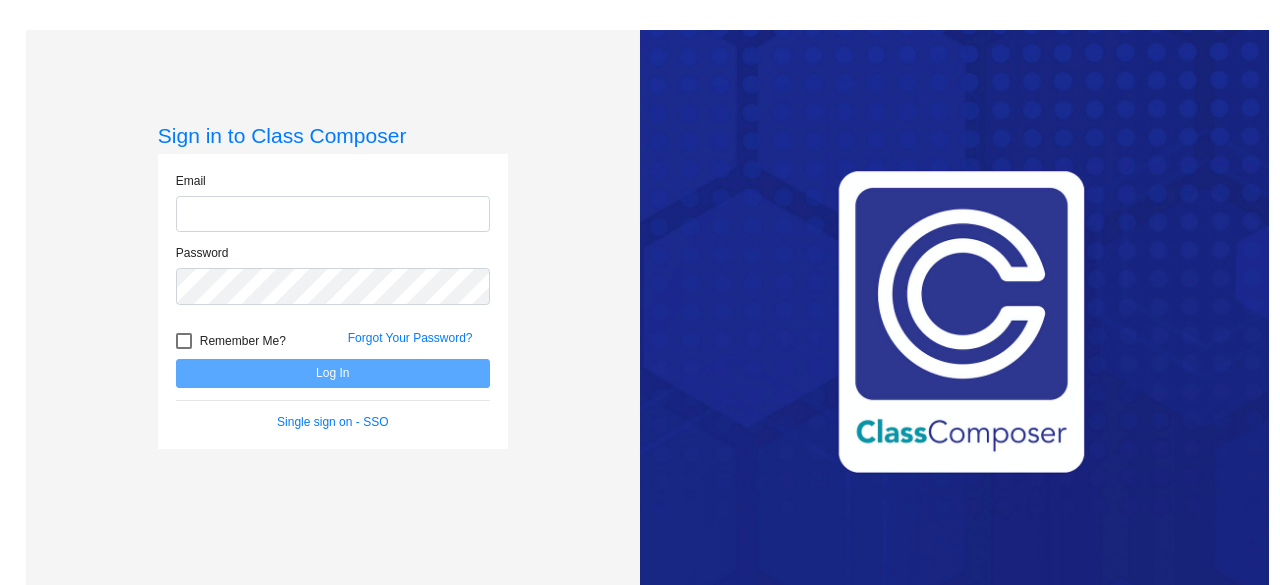 scroll, scrollTop: 0, scrollLeft: 0, axis: both 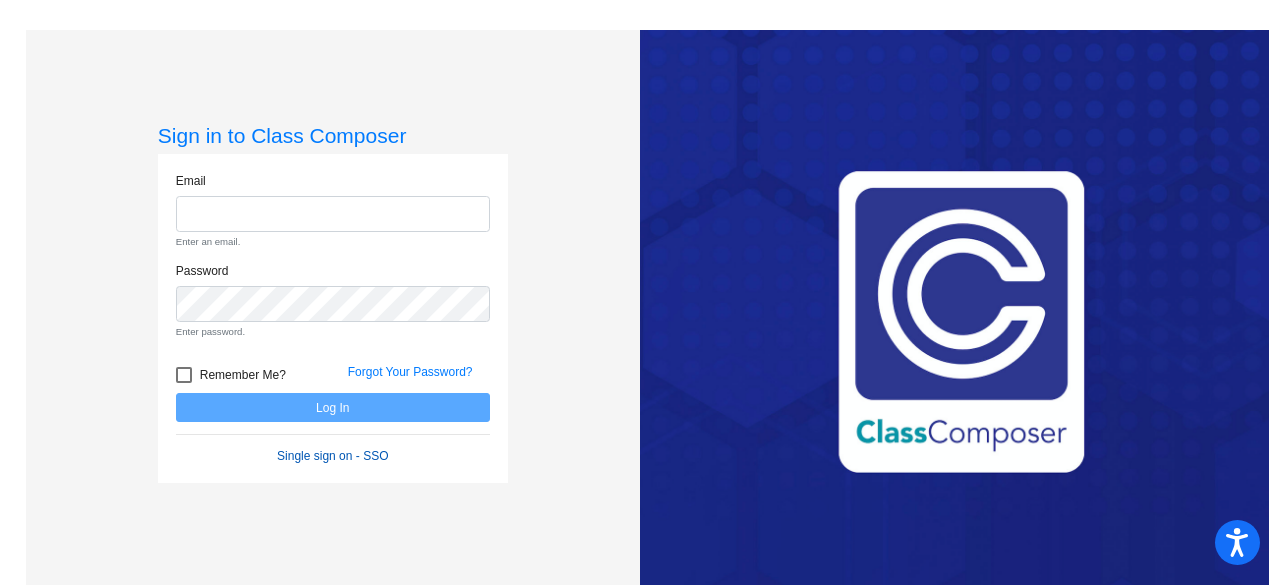 click on "Email Enter an email. Password Enter password.   Remember Me? Forgot Your Password?  Log In   Single sign on - SSO" 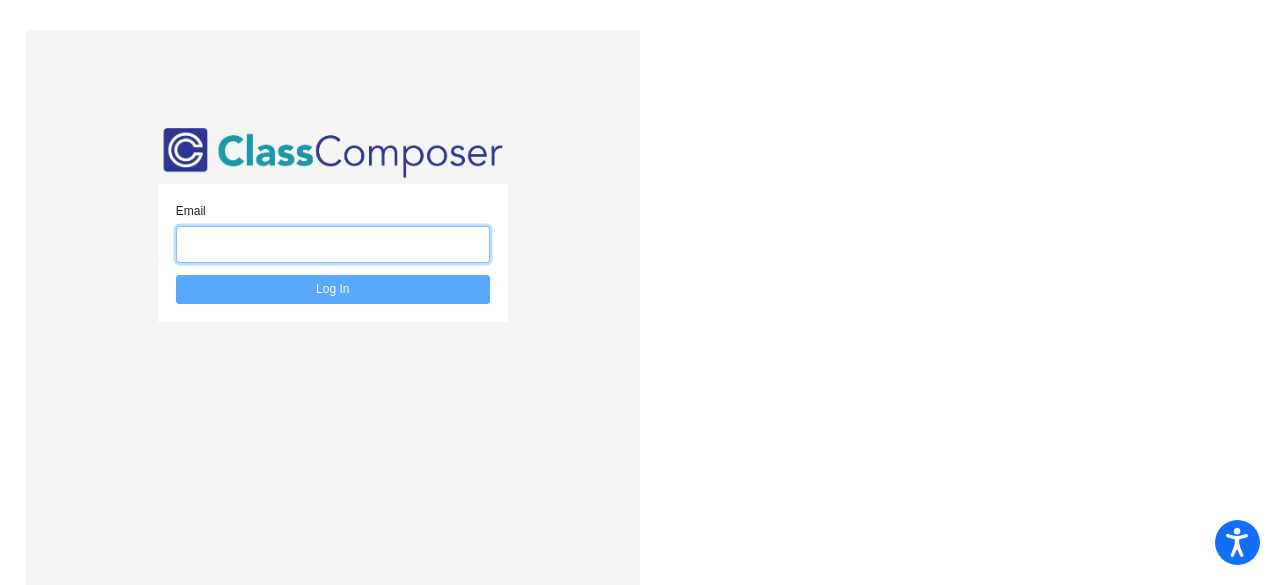 click 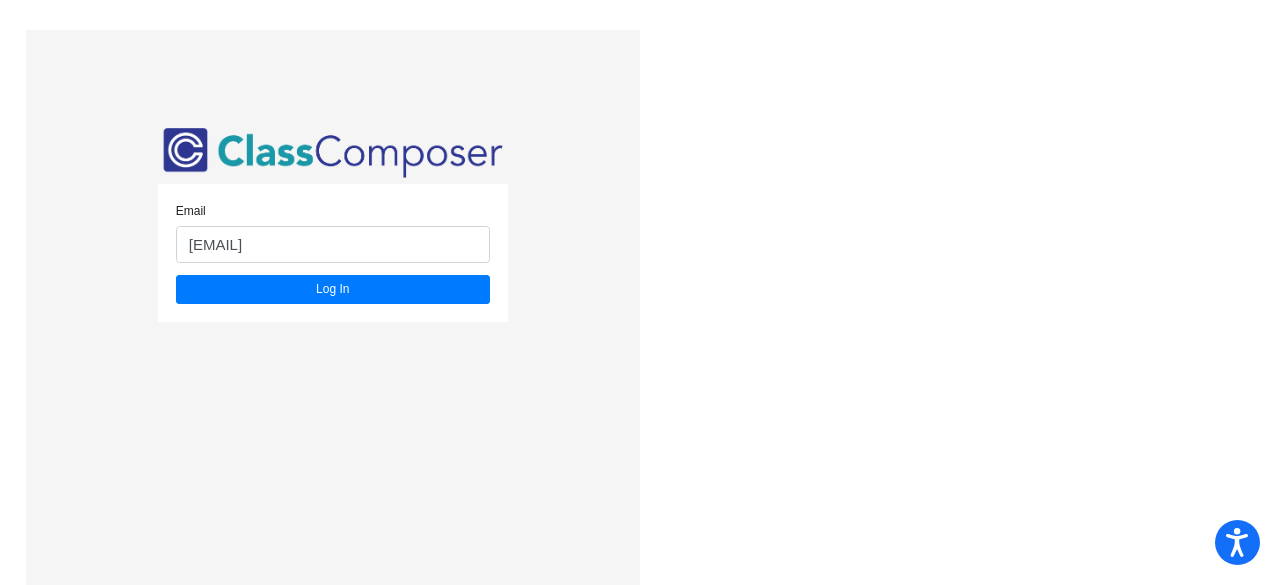 click on "Email [EMAIL]  Log In" 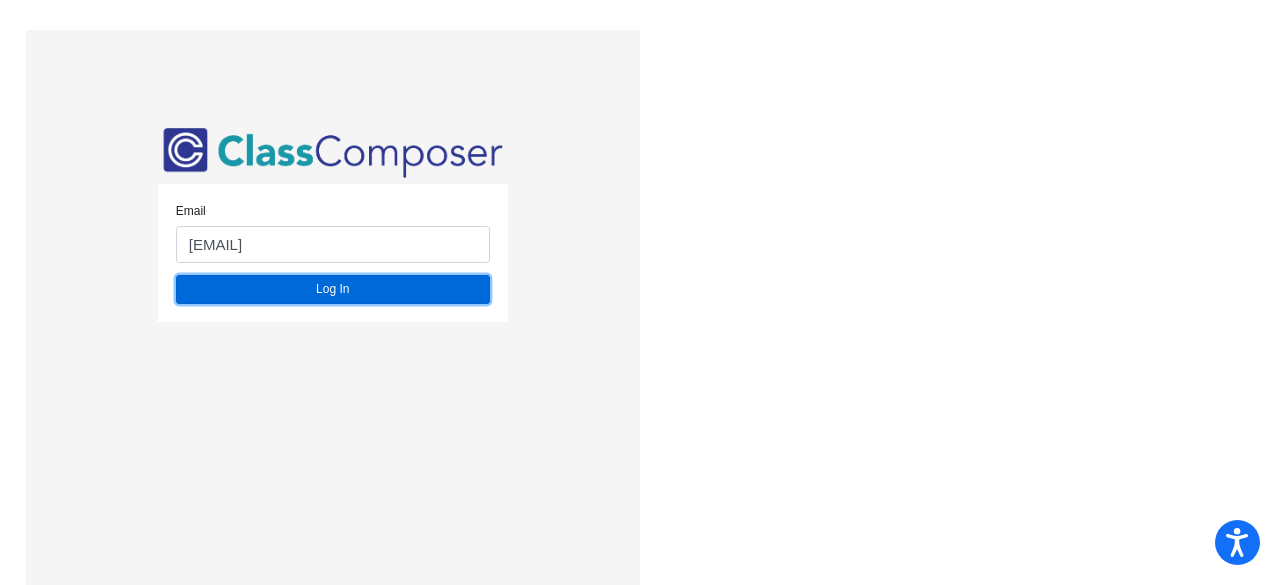 click on "Log In" 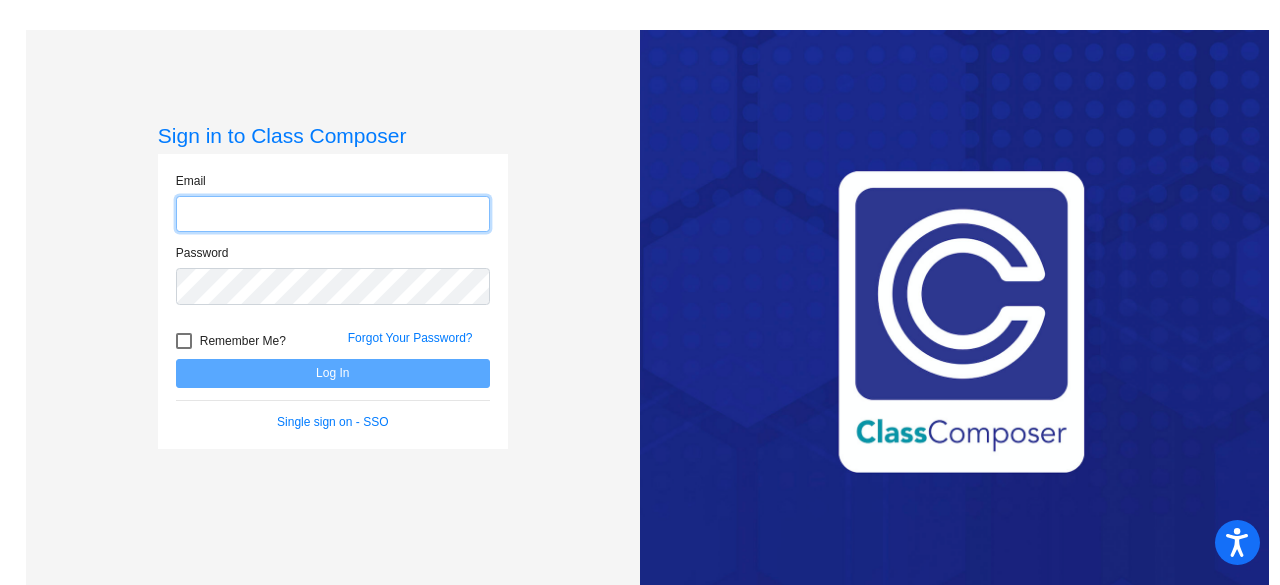 click 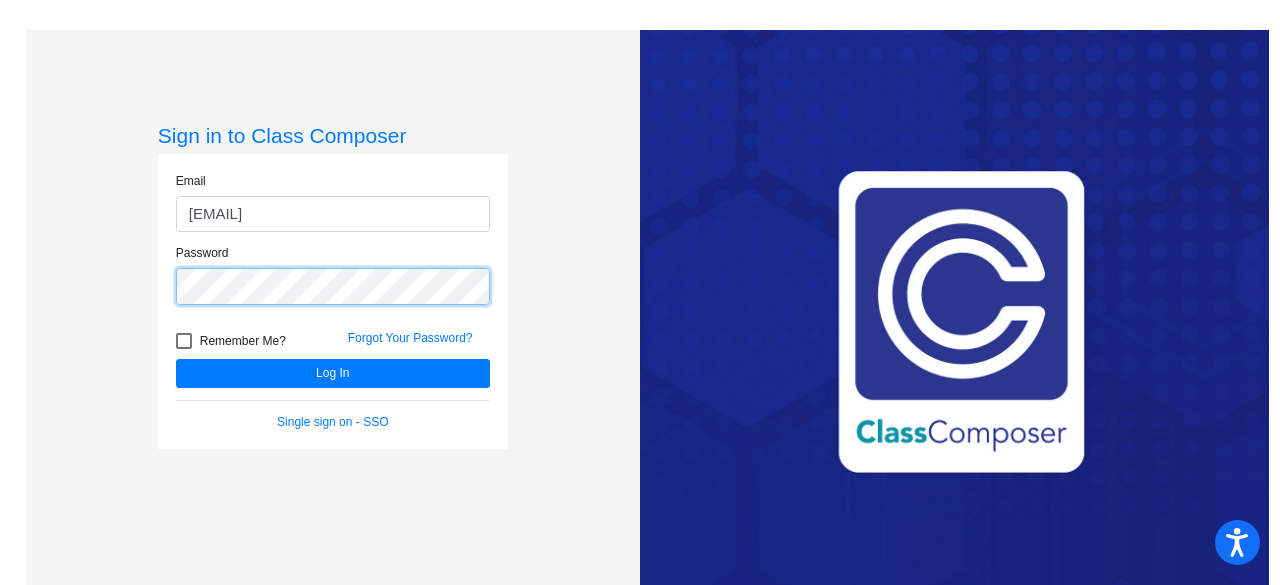 click on "Log In" 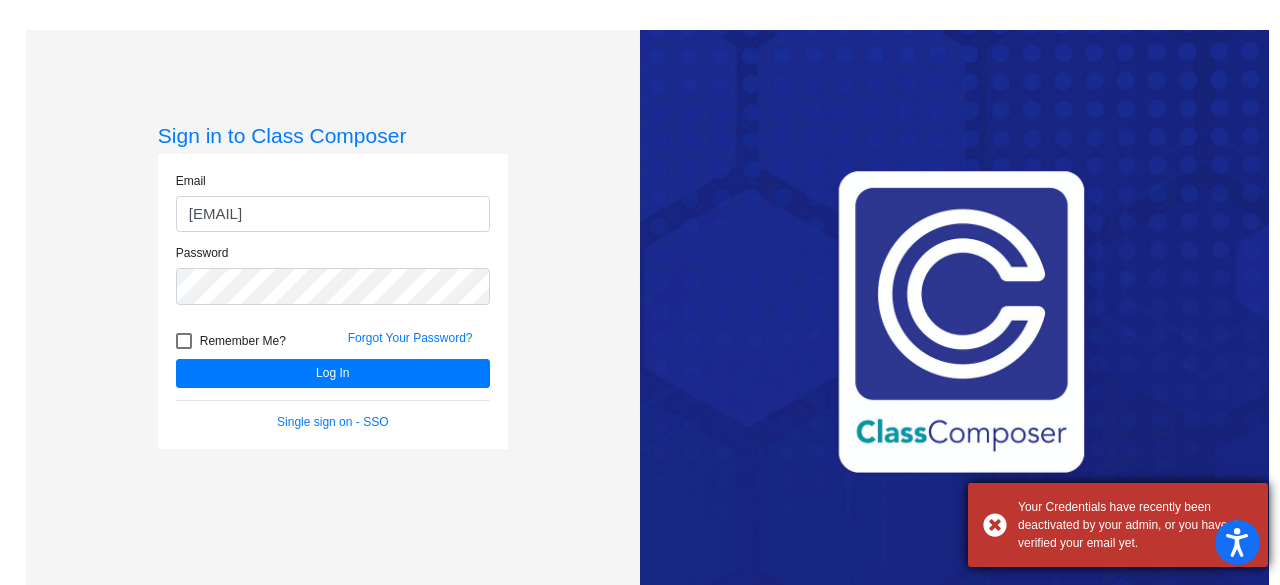 click on "Your Credentials have recently been deactivated by your admin, or you haven’t verified your email yet." at bounding box center [1135, 525] 